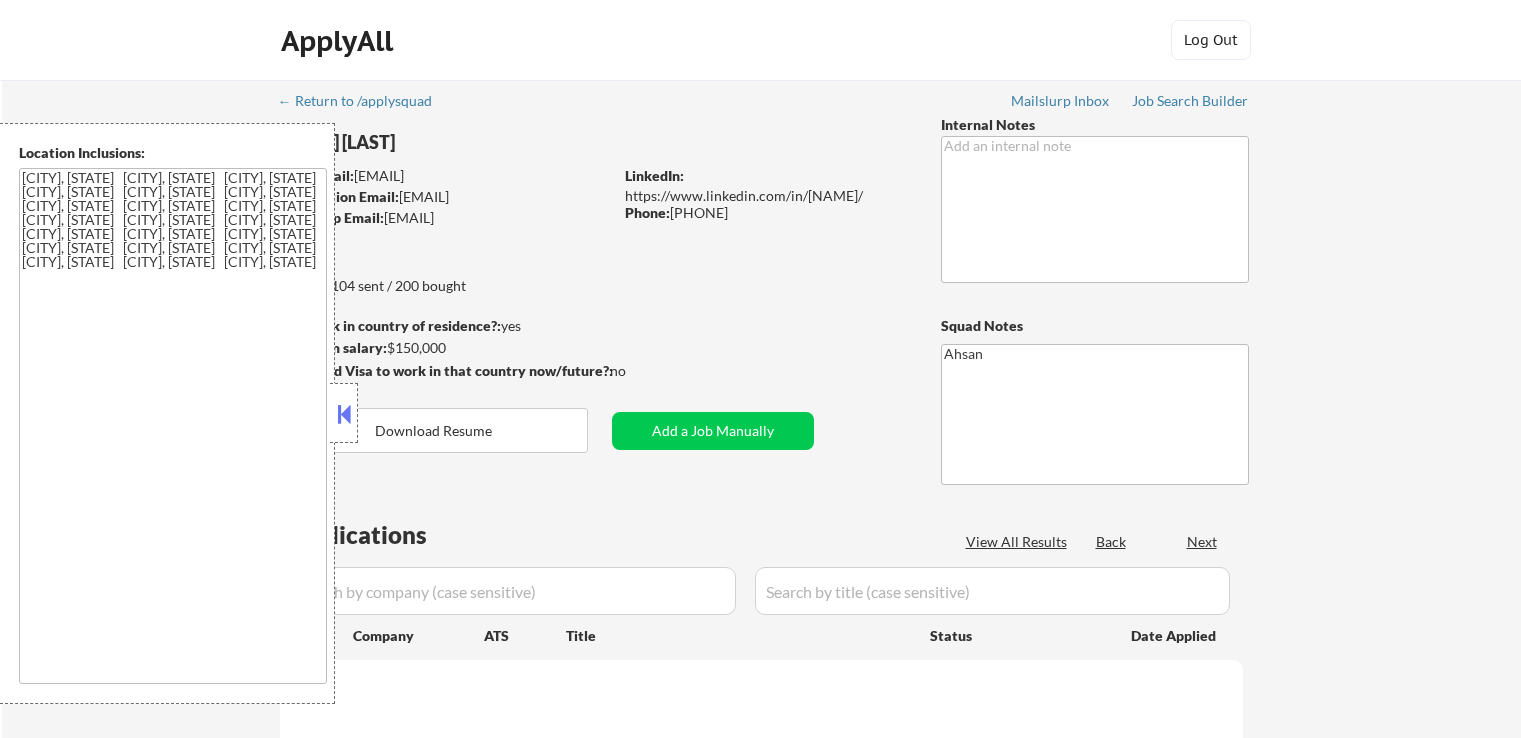 select on ""applied"" 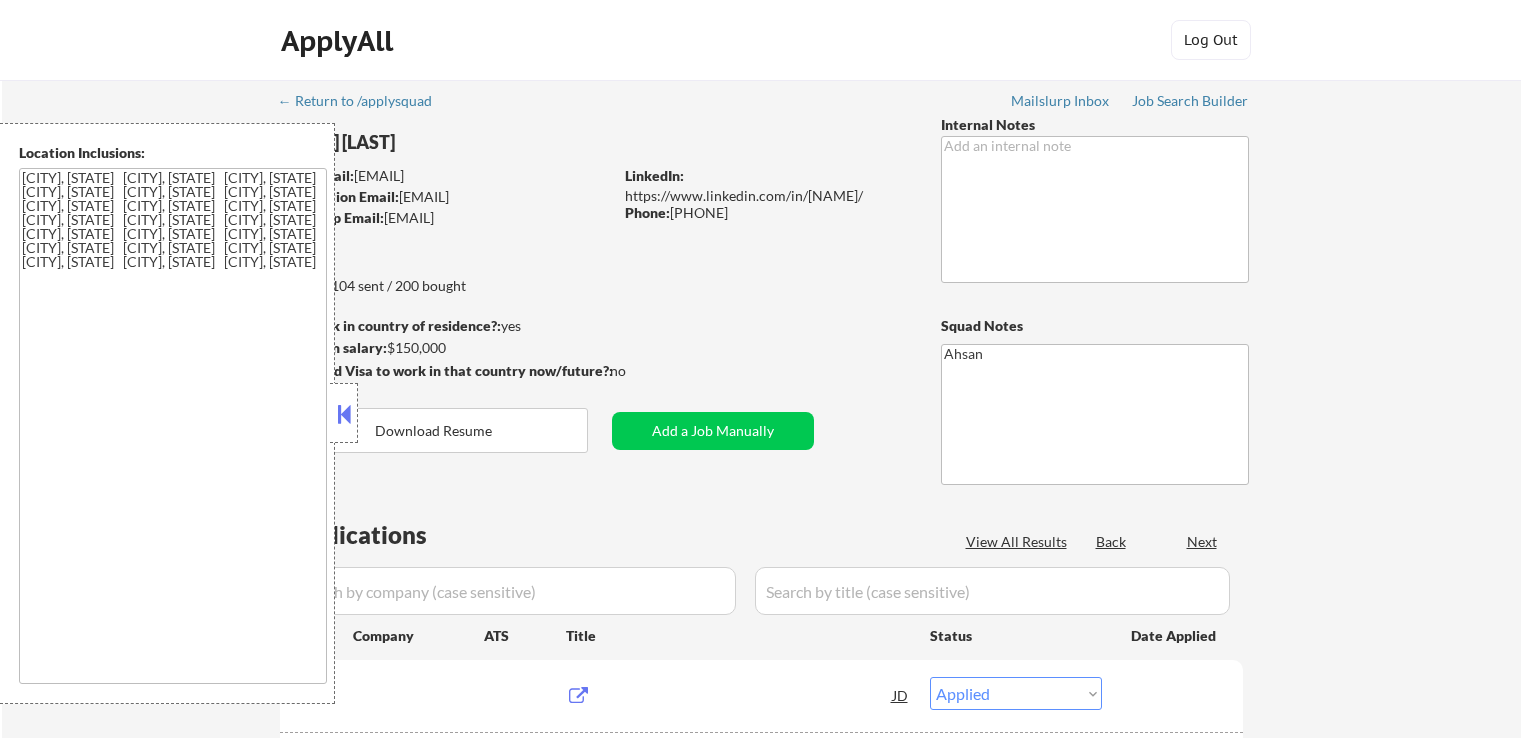 scroll, scrollTop: 0, scrollLeft: 0, axis: both 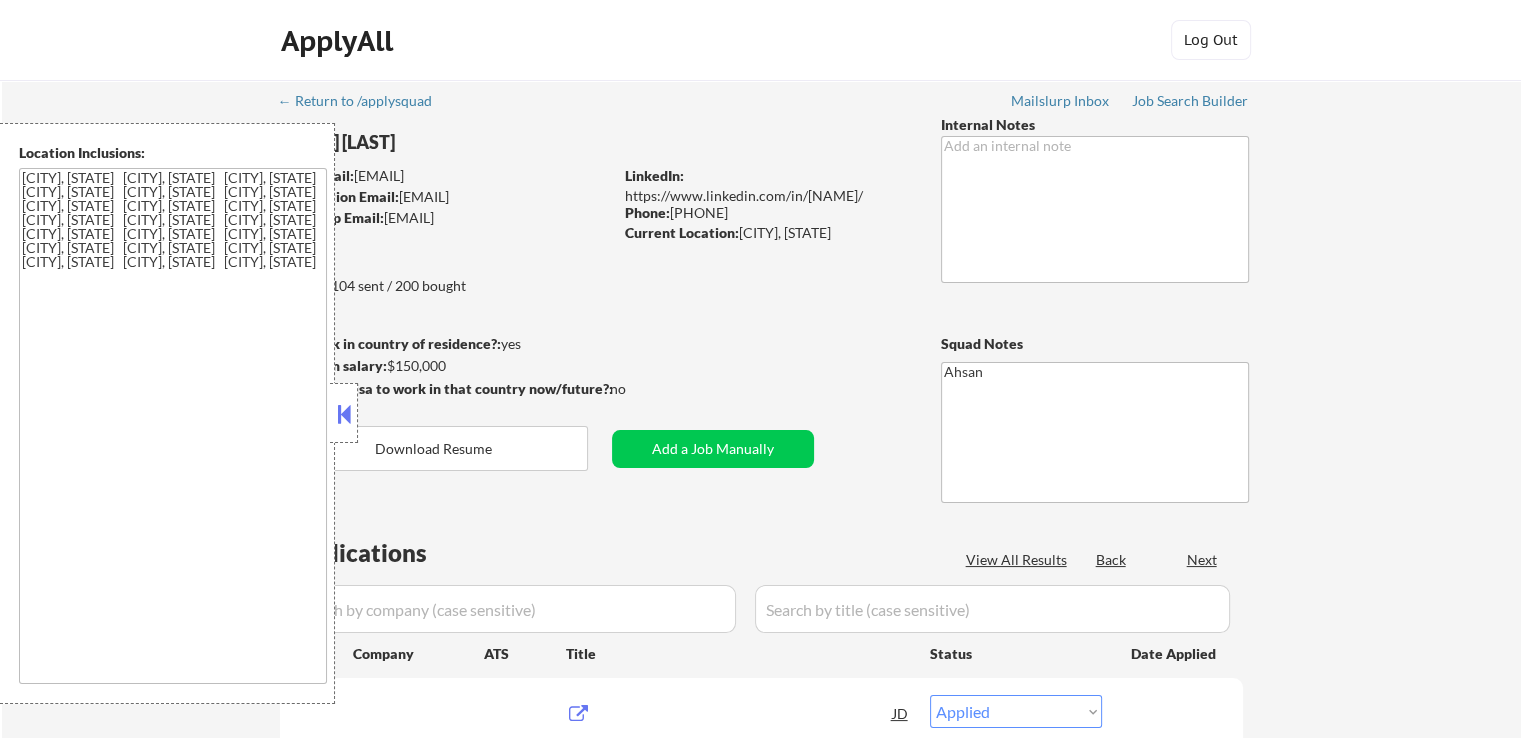select on ""pending"" 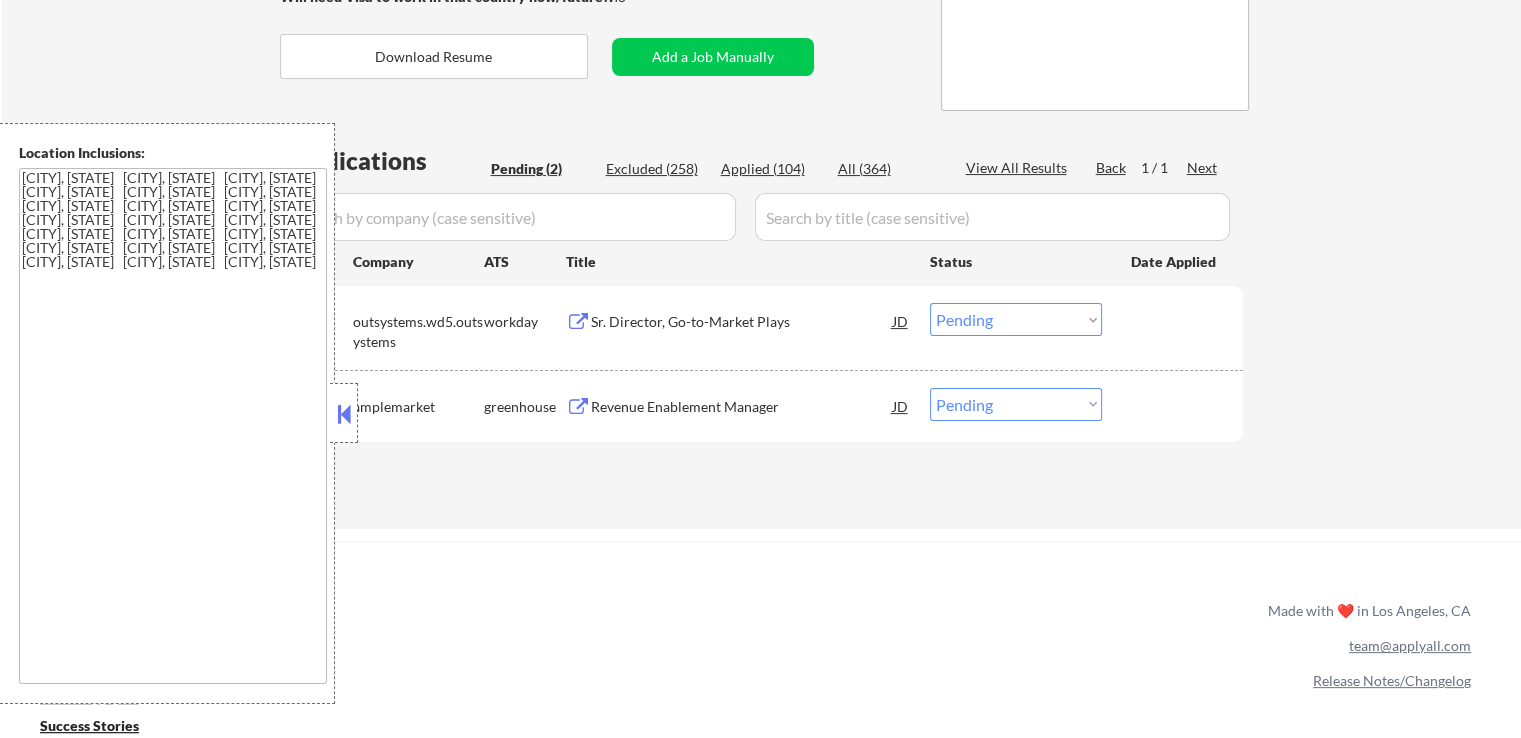 scroll, scrollTop: 400, scrollLeft: 0, axis: vertical 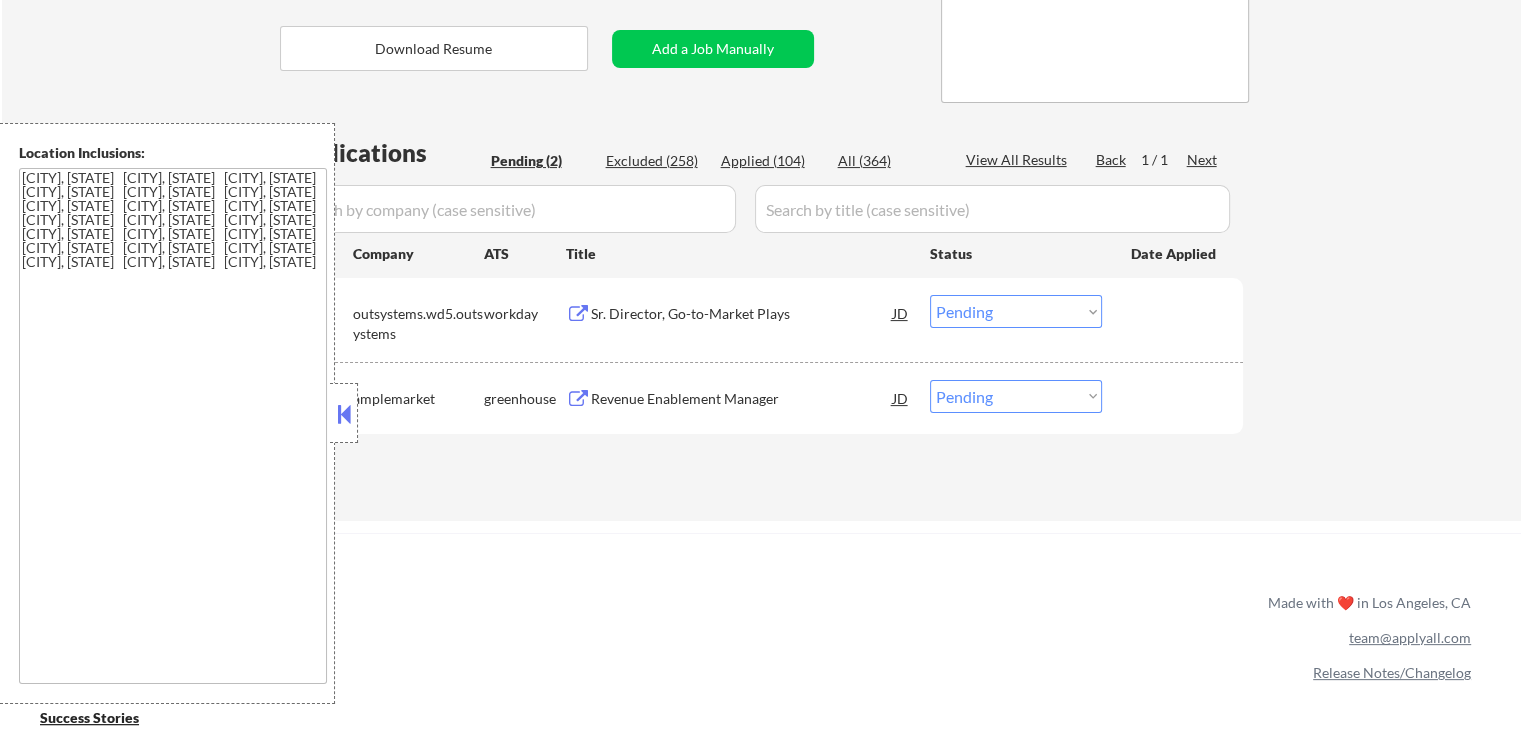 click on "Sr. Director, Go-to-Market Plays" at bounding box center (742, 313) 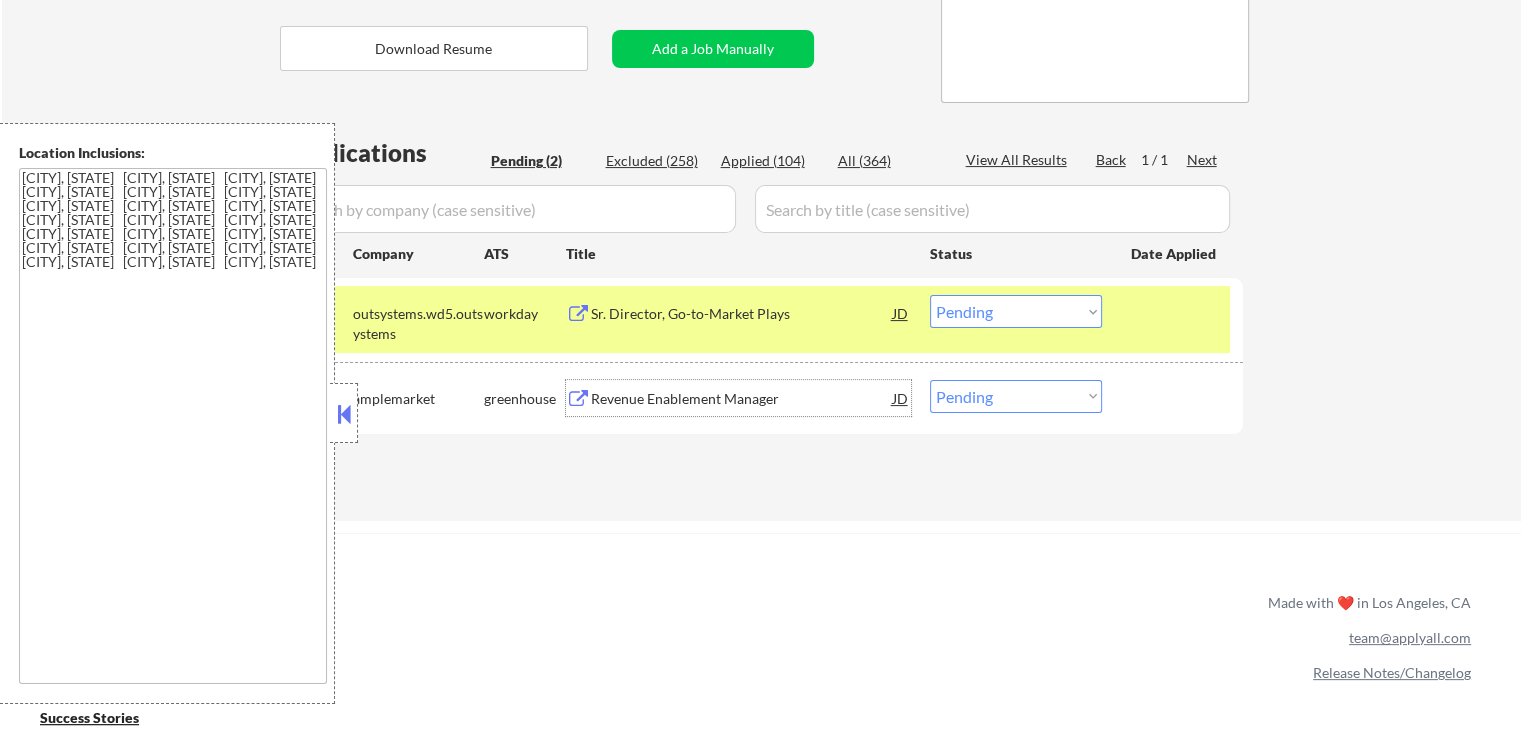 click on "Revenue Enablement Manager" at bounding box center [742, 399] 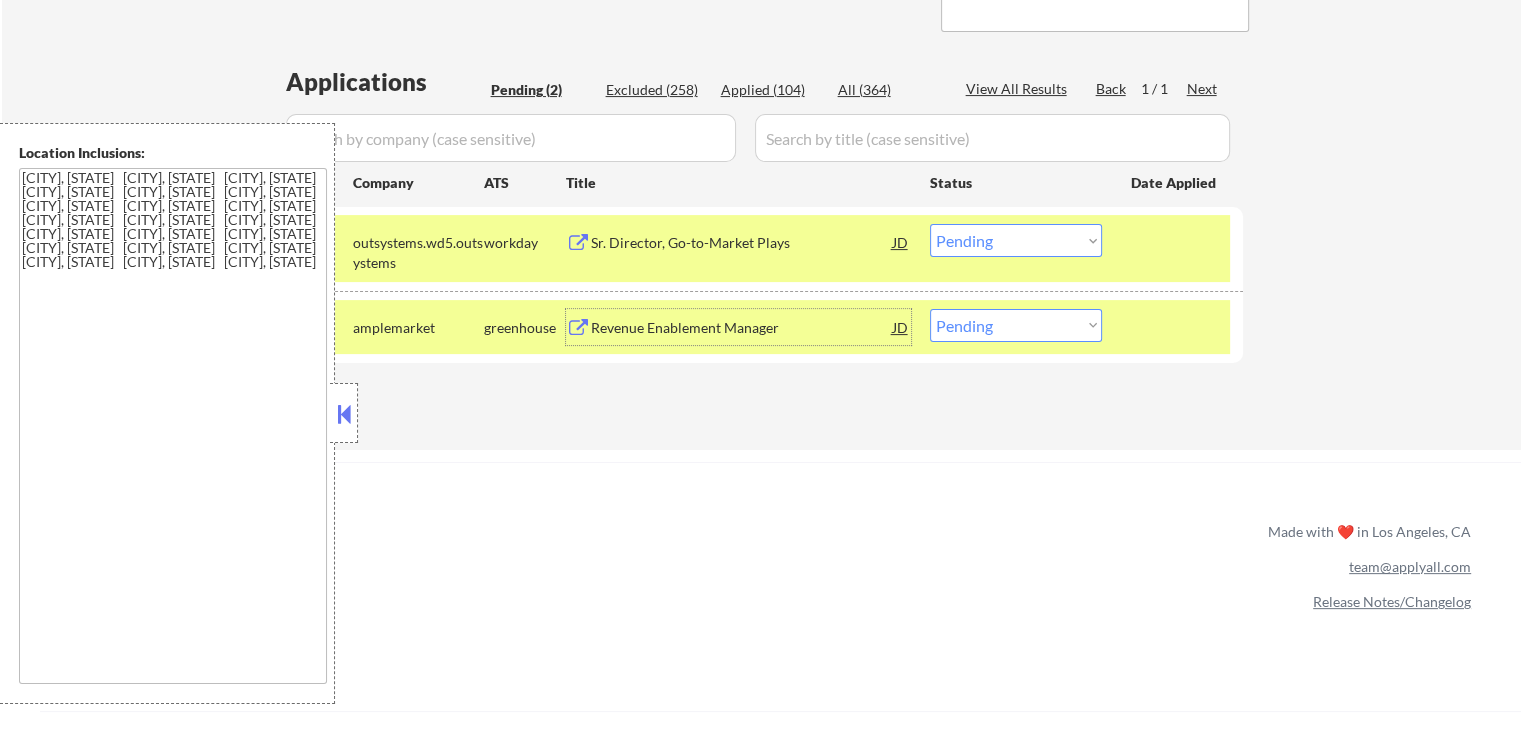 scroll, scrollTop: 500, scrollLeft: 0, axis: vertical 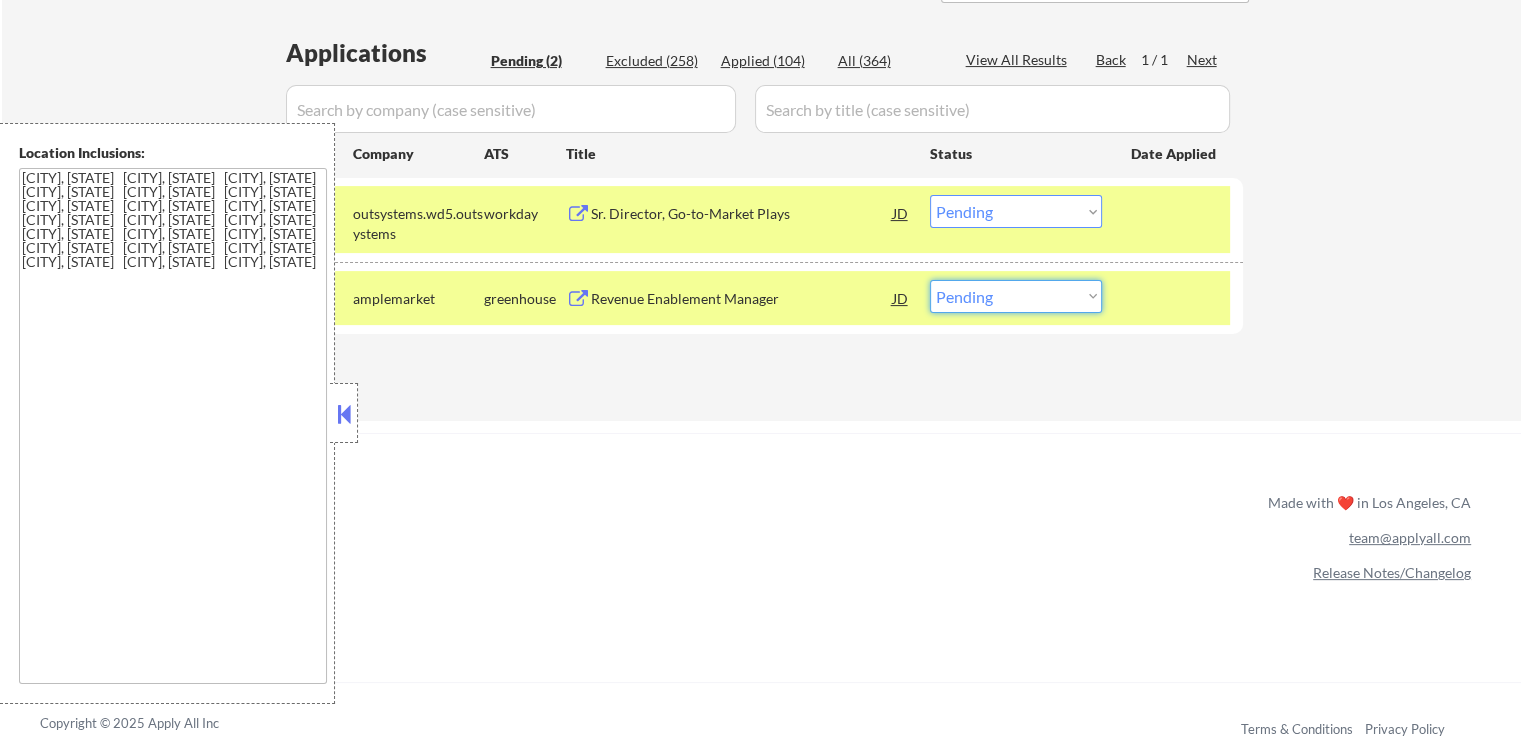 drag, startPoint x: 996, startPoint y: 290, endPoint x: 1011, endPoint y: 310, distance: 25 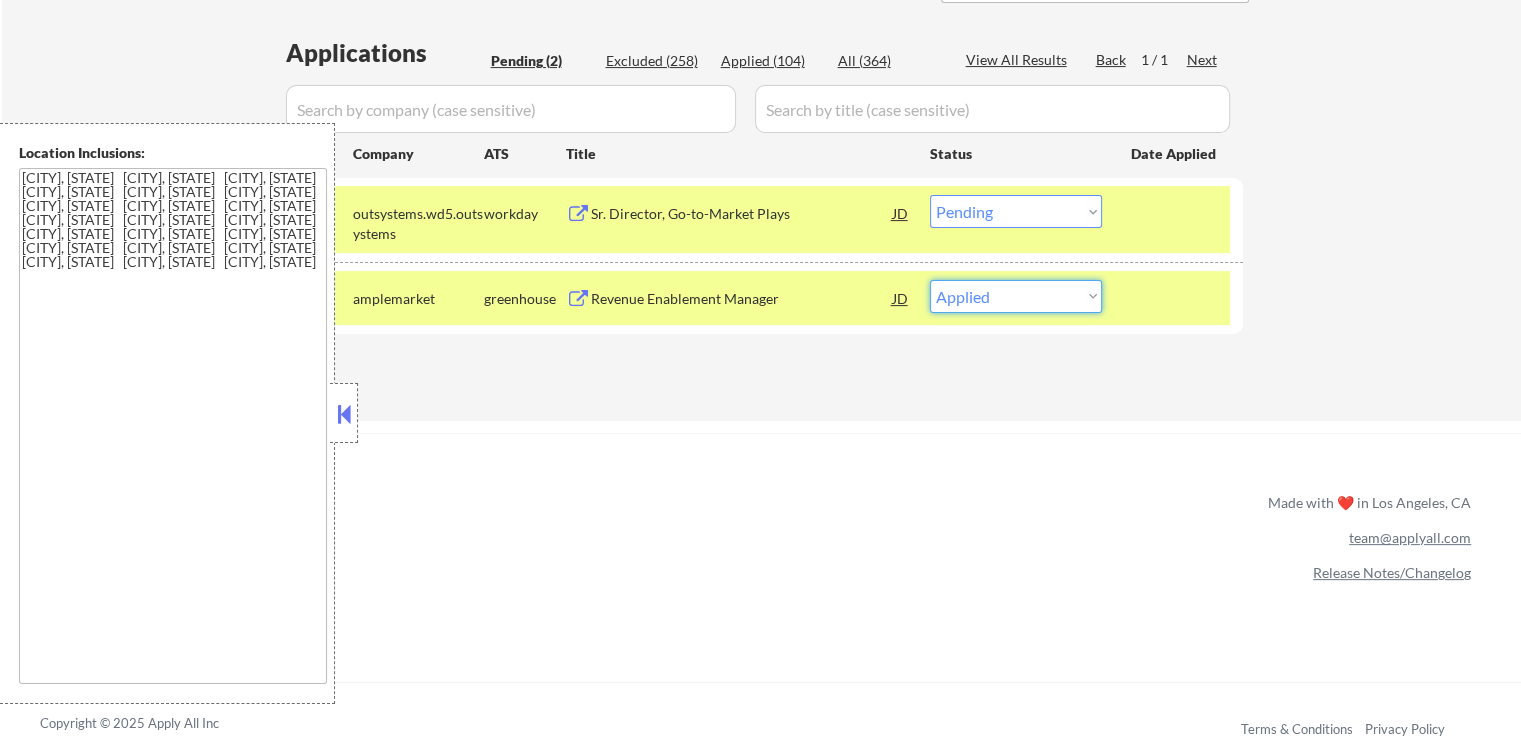click on "Choose an option... Pending Applied Excluded (Questions) Excluded (Expired) Excluded (Location) Excluded (Bad Match) Excluded (Blocklist) Excluded (Salary) Excluded (Other)" at bounding box center [1016, 296] 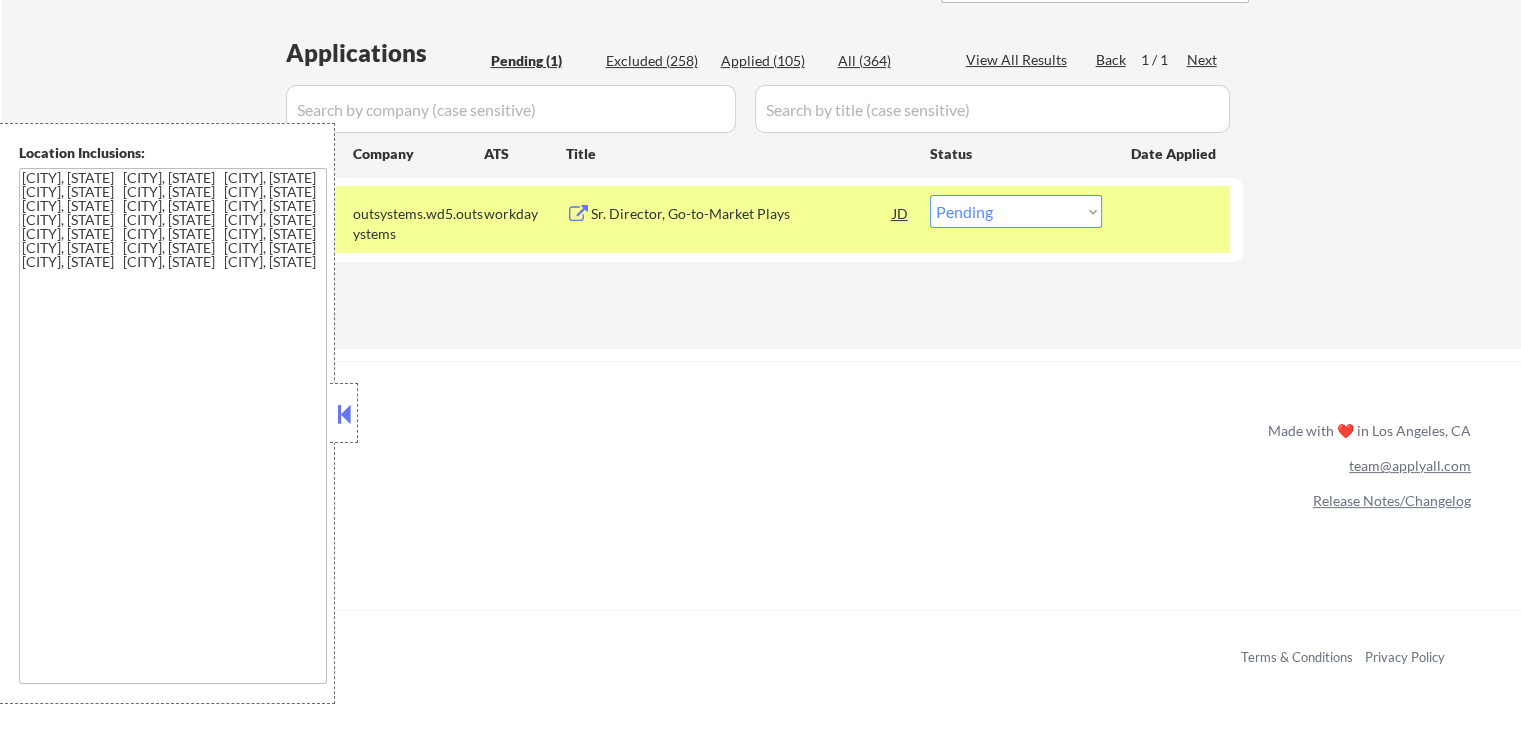 drag, startPoint x: 1033, startPoint y: 214, endPoint x: 1038, endPoint y: 225, distance: 12.083046 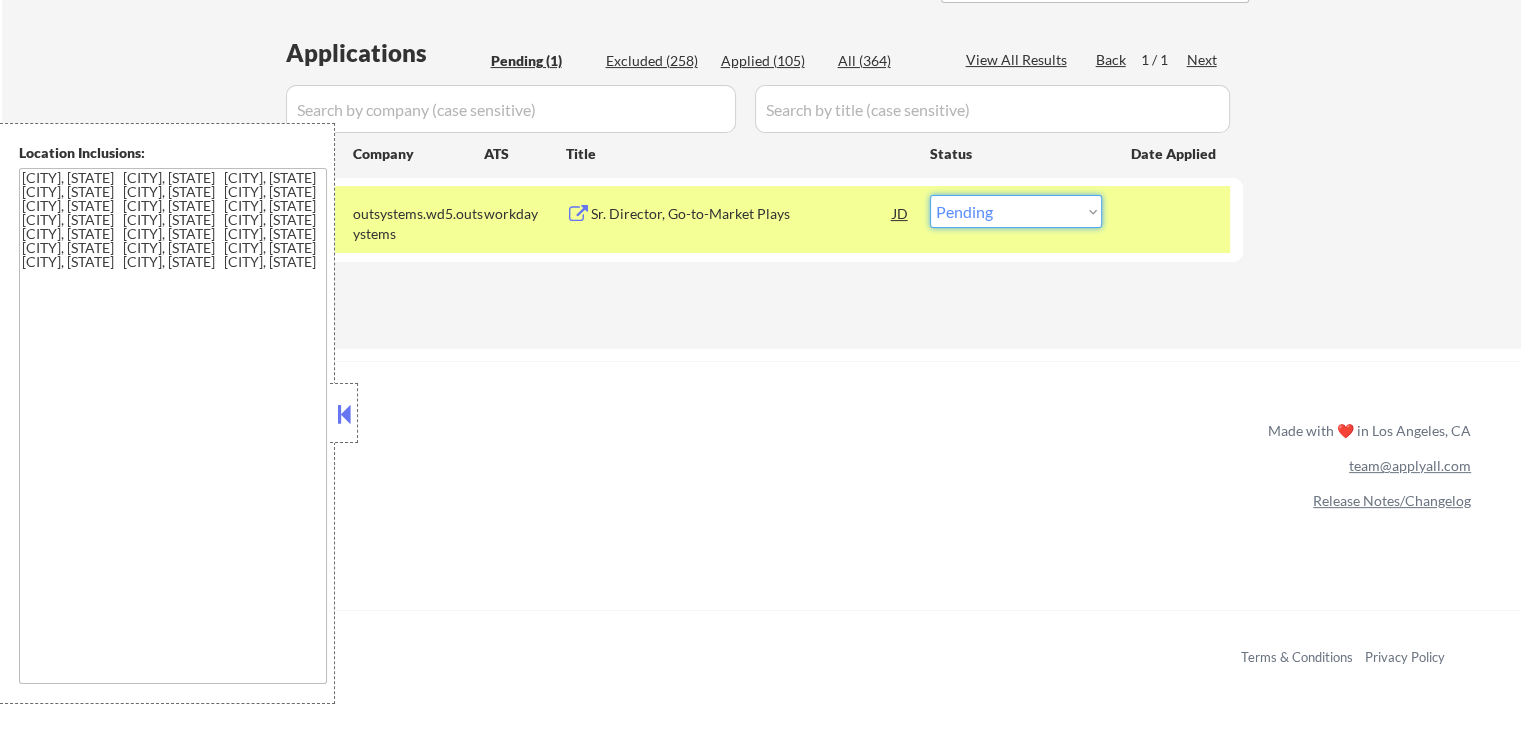 select on ""applied"" 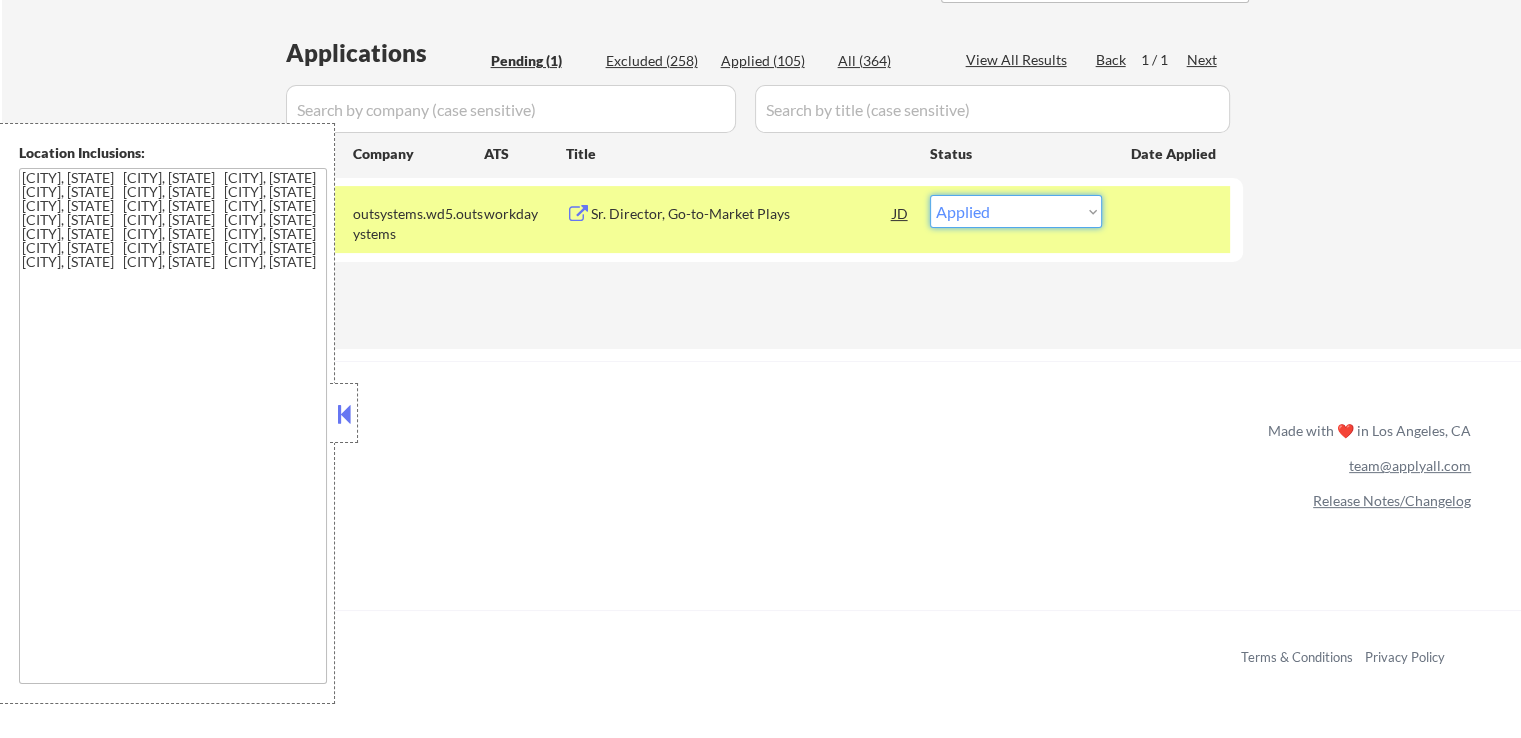 click on "Choose an option... Pending Applied Excluded (Questions) Excluded (Expired) Excluded (Location) Excluded (Bad Match) Excluded (Blocklist) Excluded (Salary) Excluded (Other)" at bounding box center [1016, 211] 